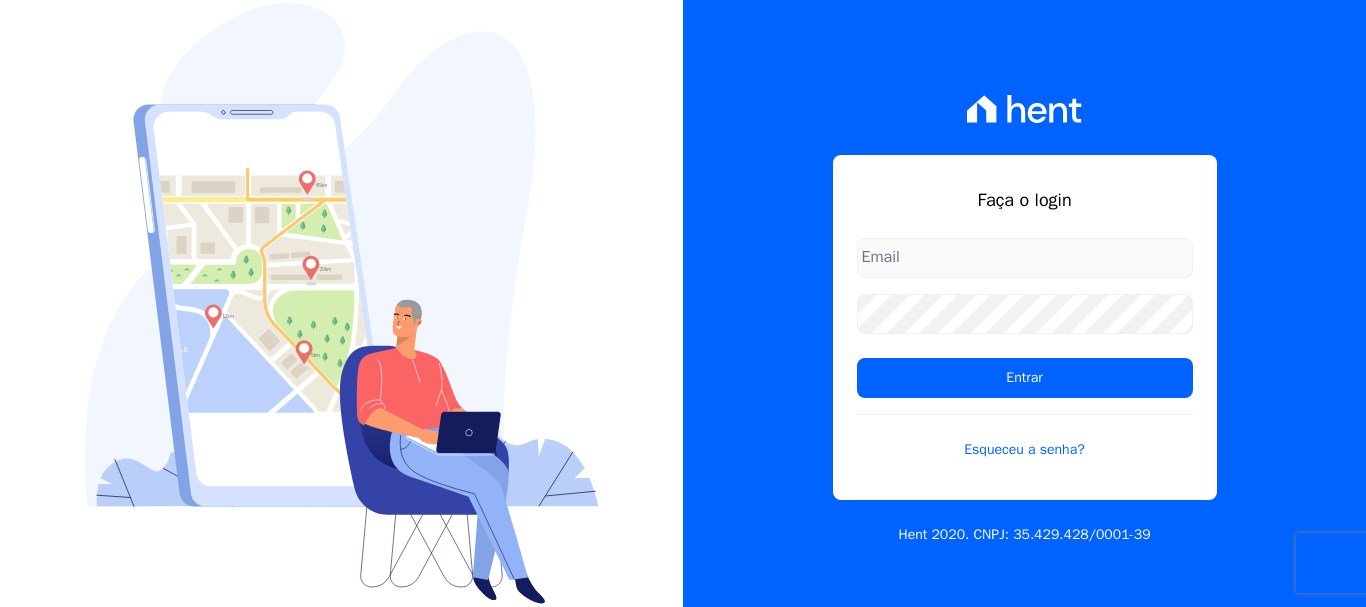 scroll, scrollTop: 0, scrollLeft: 0, axis: both 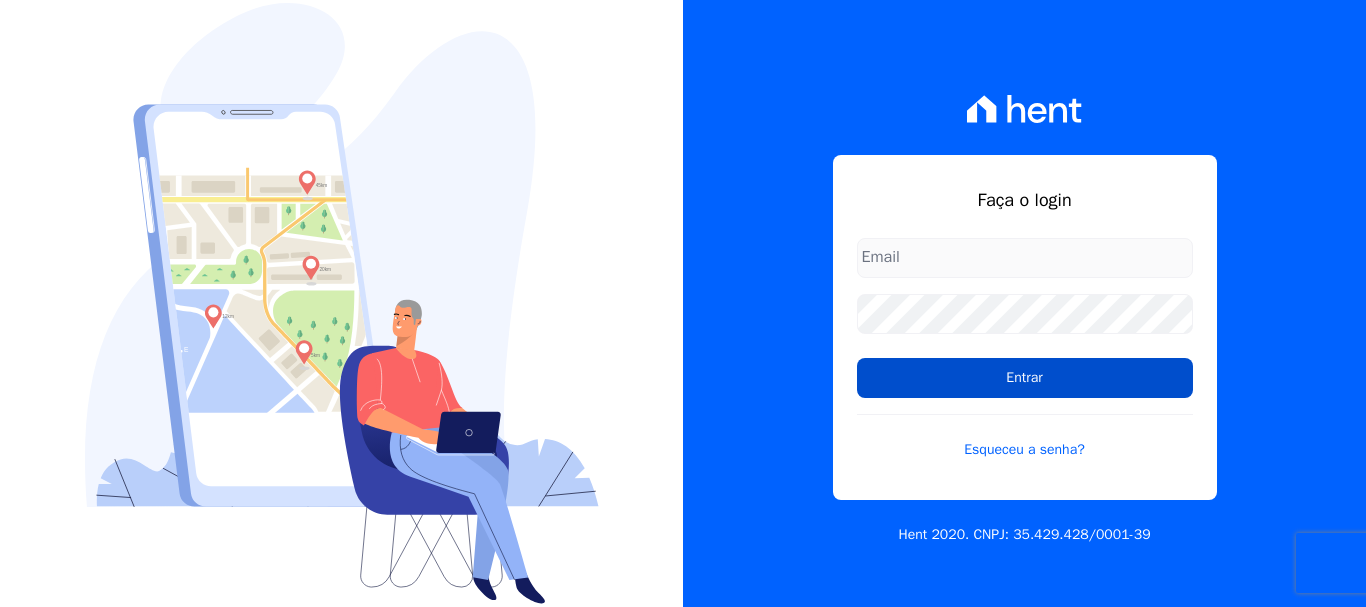 type on "documentos@fronteimoveis.com.br" 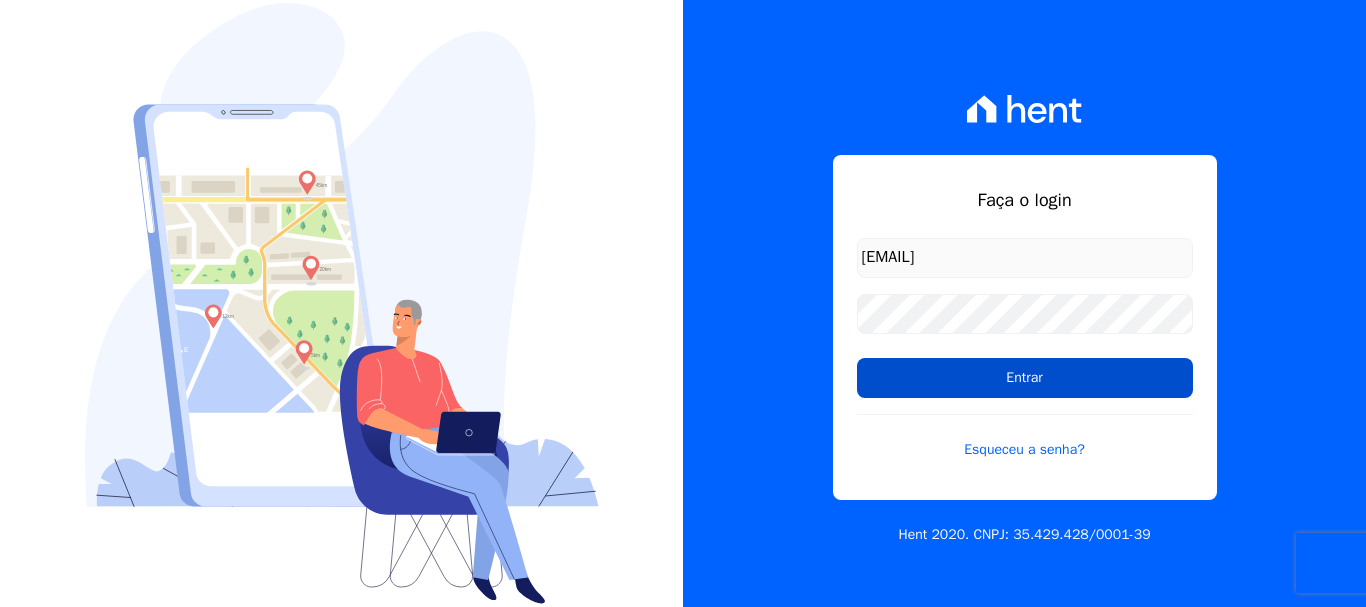click on "Entrar" at bounding box center [1025, 378] 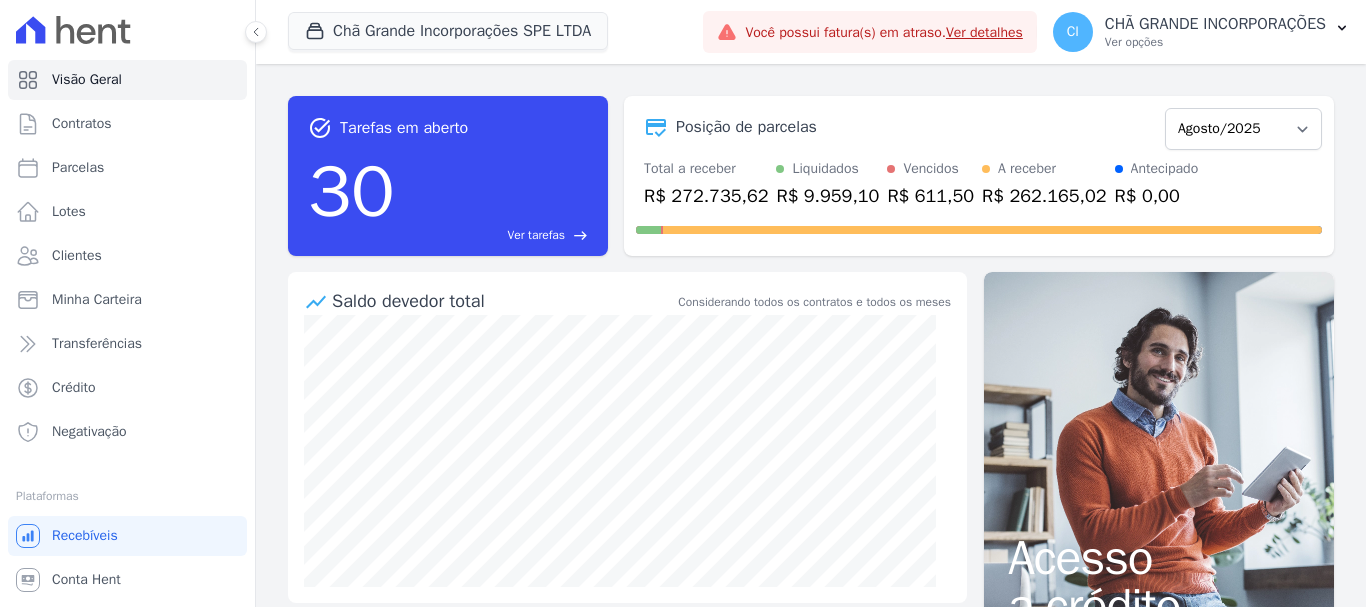 scroll, scrollTop: 0, scrollLeft: 0, axis: both 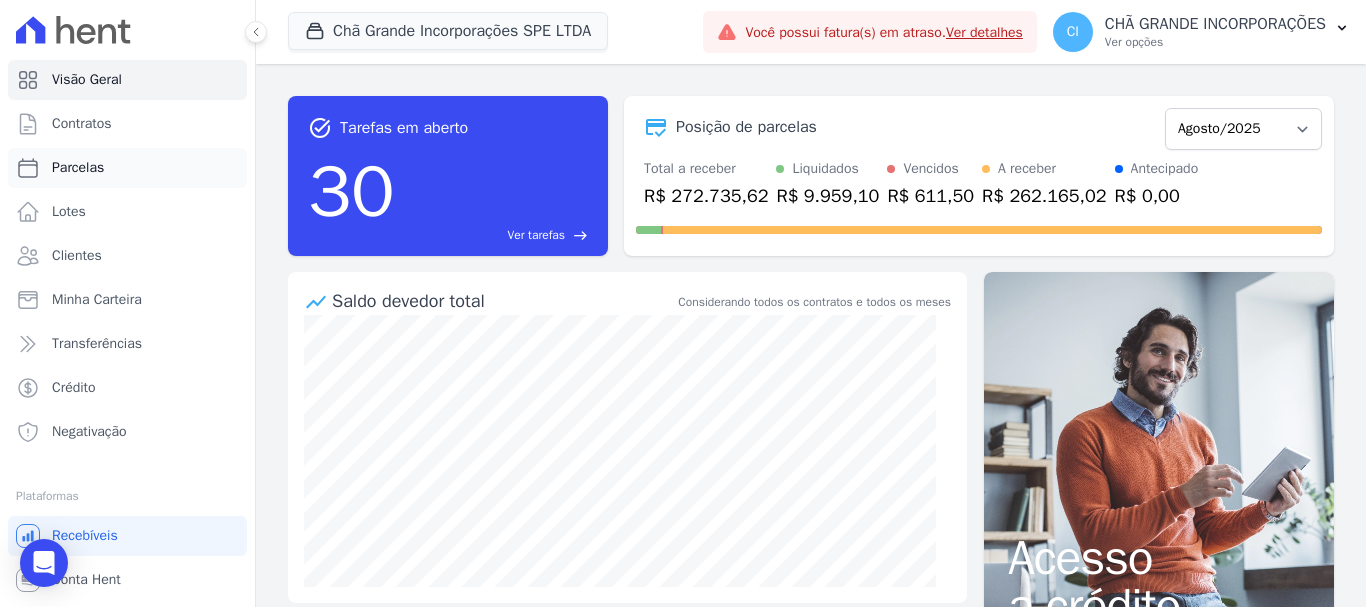 click on "Parcelas" at bounding box center (78, 168) 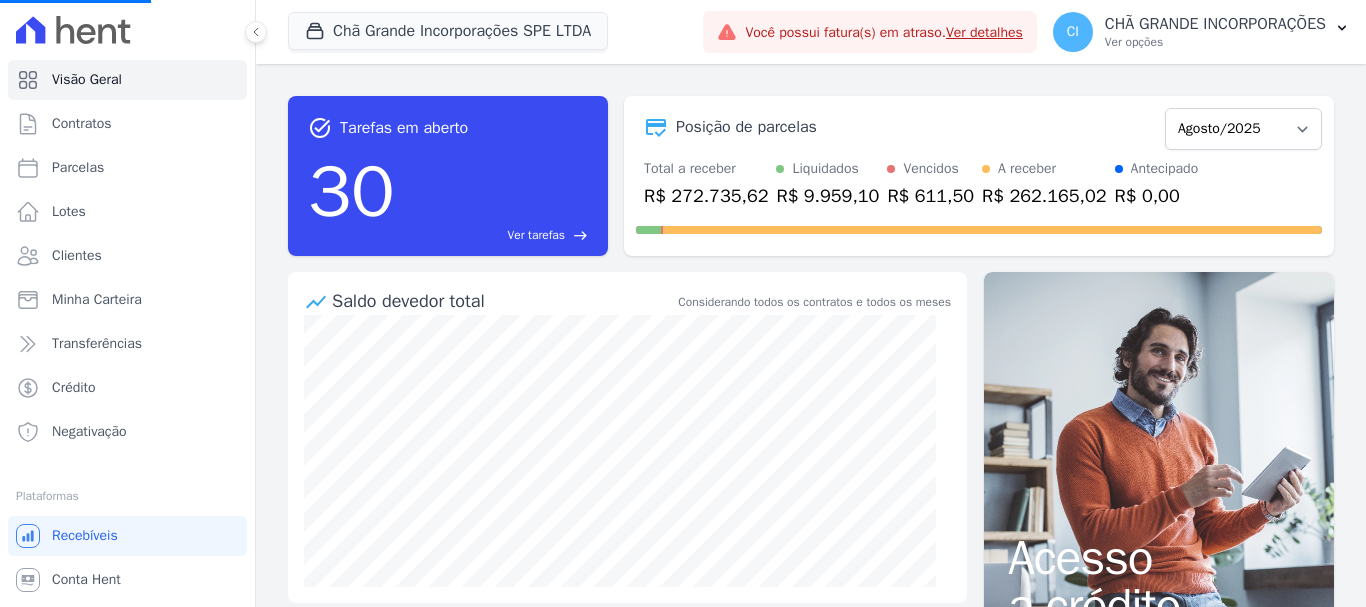 select 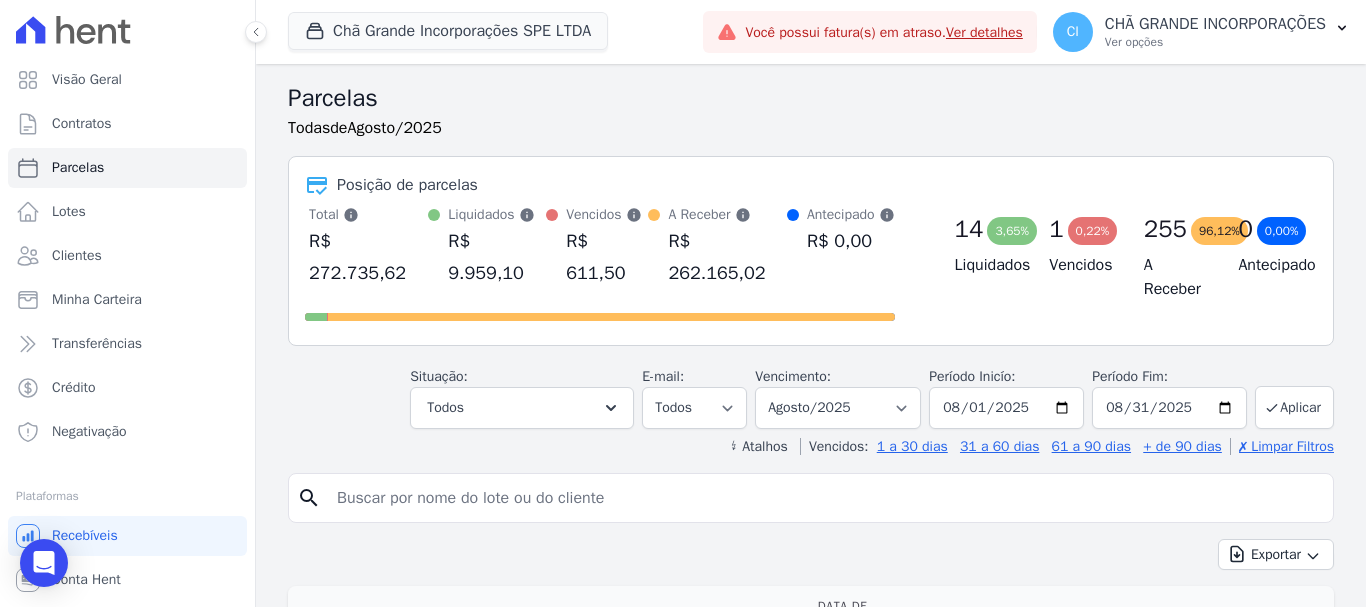 click at bounding box center (825, 498) 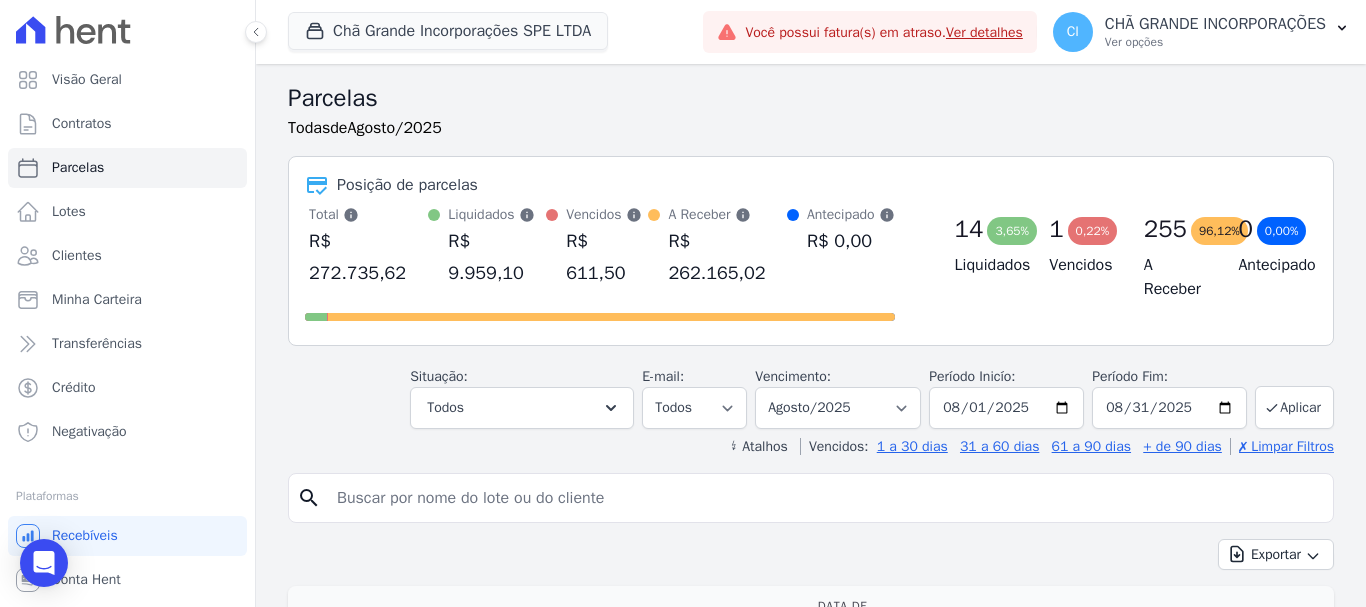paste on "[FIRST] [LAST] [LAST]" 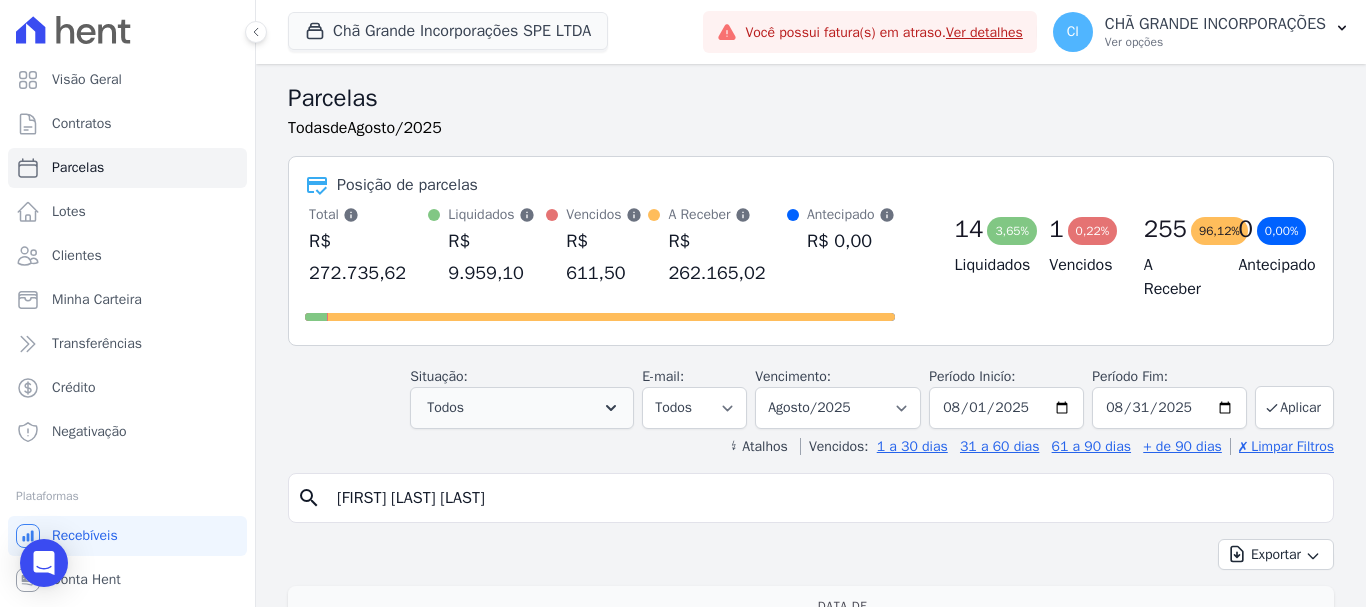 type on "[FIRST] [LAST] [LAST]" 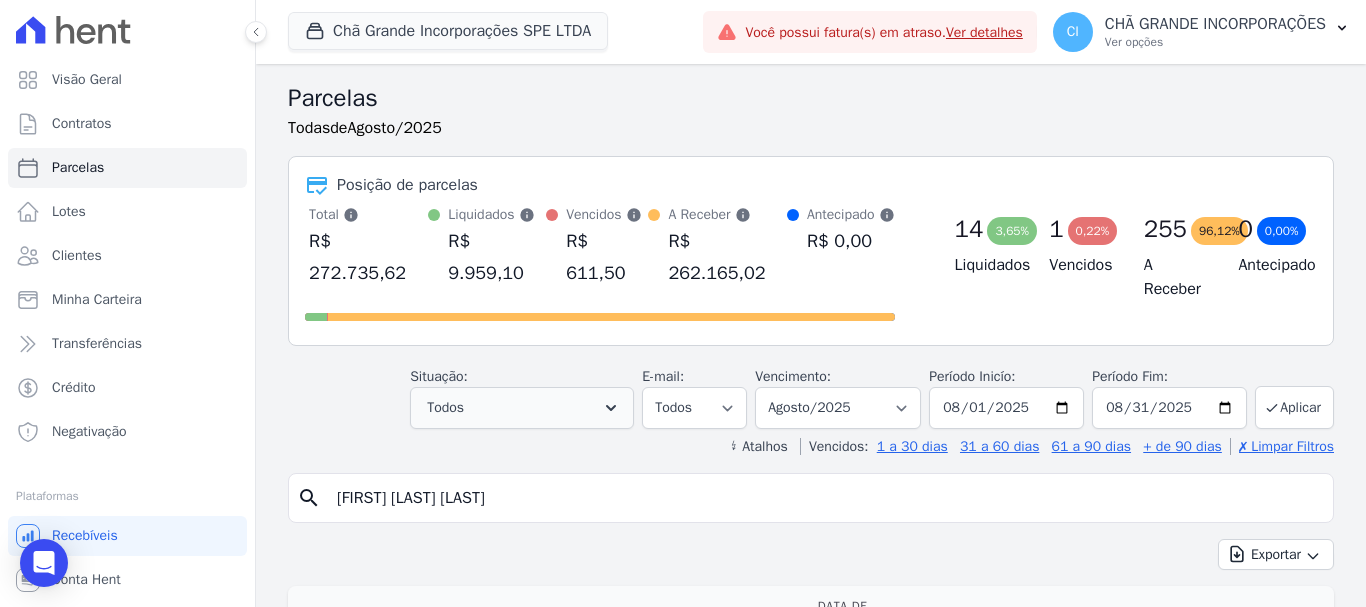 select 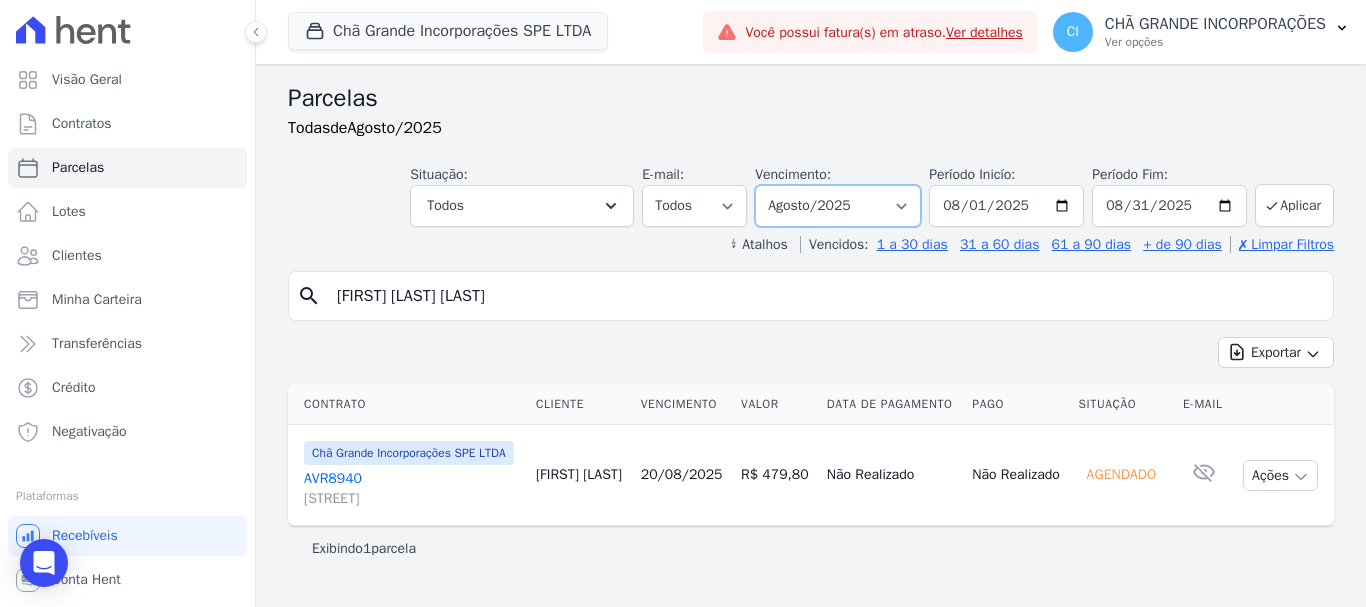 click on "Filtrar por período
────────
Todos os meses
Outubro/2019
Novembro/2019
Dezembro/2019
Janeiro/2020
Fevereiro/2020
Março/2020
Abril/2020
Maio/2020
Junho/2020
Julho/2020
Agosto/2020
Setembro/2020
Outubro/2020
Novembro/2020
Dezembro/2020
Janeiro/2021
Fevereiro/2021
Março/2021
Abril/2021
Maio/2021
Junho/2021
Julho/2021
Agosto/2021
Setembro/2021
Outubro/2021
Novembro/2021
Dezembro/2021
Janeiro/2022
Fevereiro/2022
Março/2022
Abril/2022
Maio/2022
Junho/2022
Julho/2022
Agosto/2022
Setembro/2022
Outubro/2022
Novembro/2022
Dezembro/2022
Janeiro/2023
Fevereiro/2023
Março/2023
Abril/2023
Maio/2023
Junho/2023
Julho/2023
Agosto/2023
Setembro/2023
Outubro/2023
Novembro/2023
Dezembro/2023
Janeiro/2024
Fevereiro/2024
Março/2024
Abril/2024
Maio/2024
Junho/2024
Julho/2024
Agosto/2024
Setembro/2024
Outubro/2024
Novembro/2024
Dezembro/2024
Janeiro/2025" at bounding box center (838, 206) 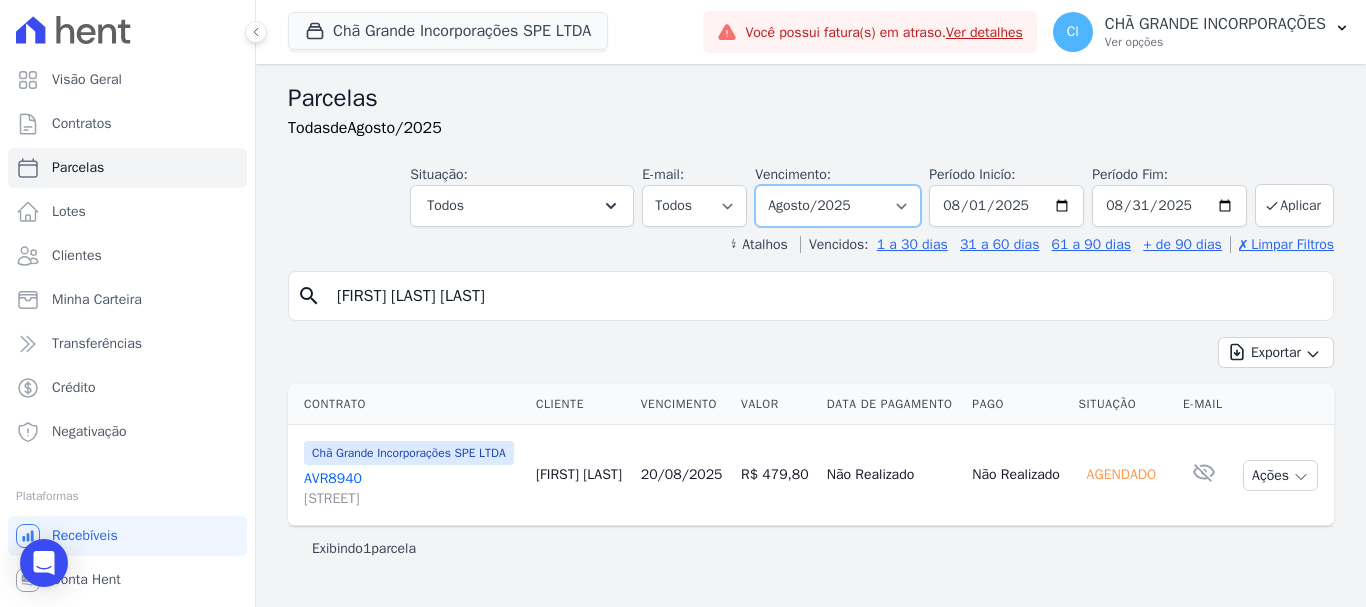 select on "05/2025" 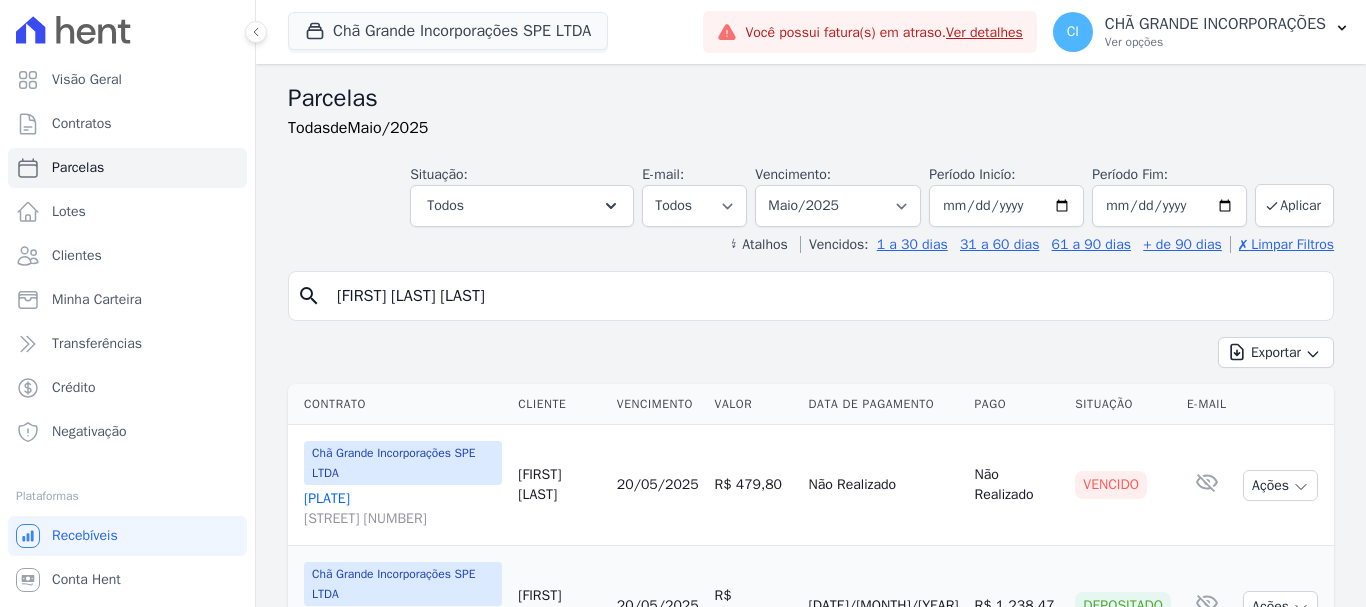 select 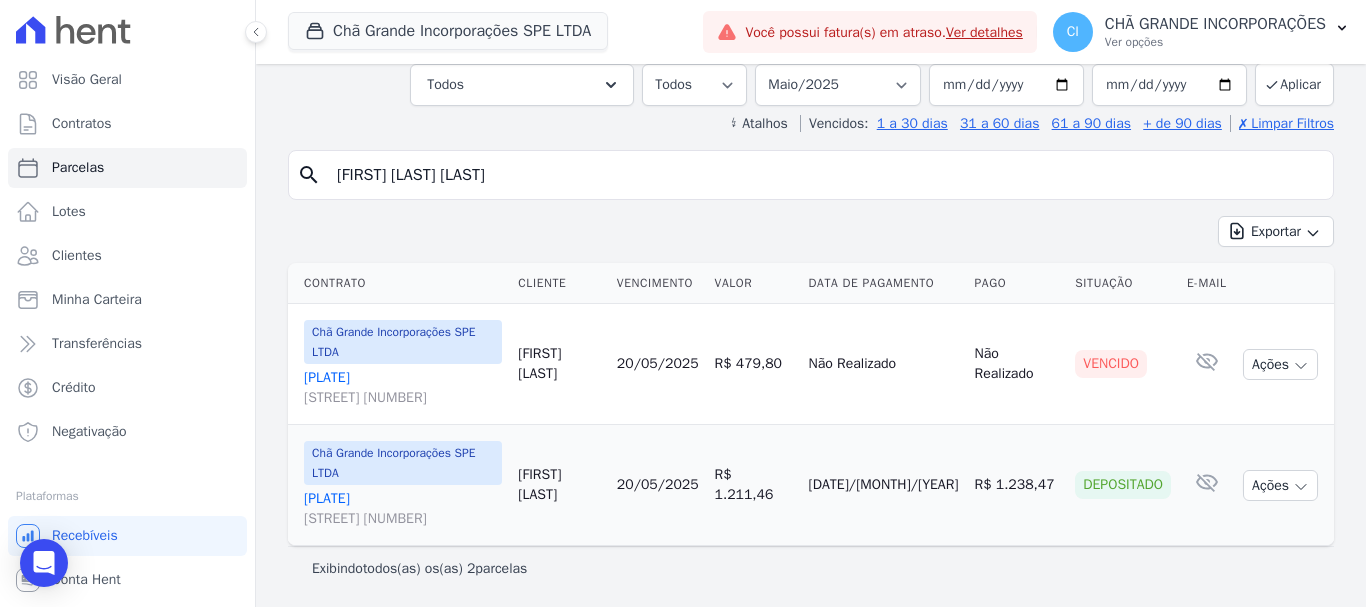 scroll, scrollTop: 137, scrollLeft: 0, axis: vertical 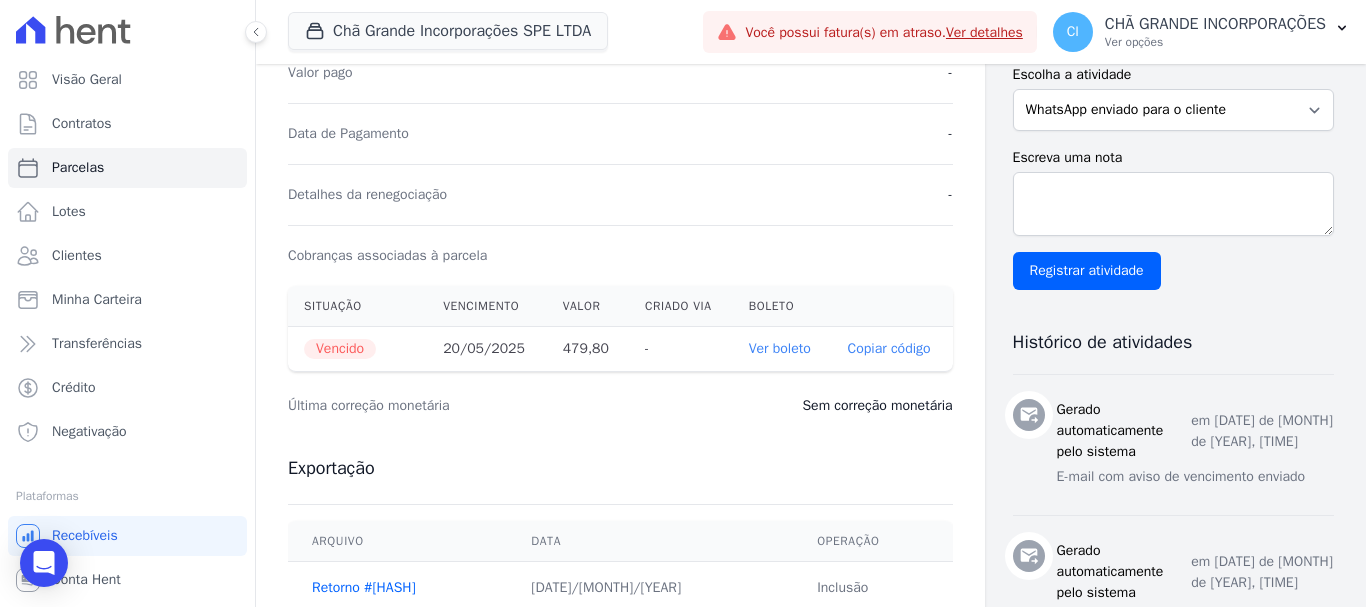 click on "Ver boleto" at bounding box center (782, 349) 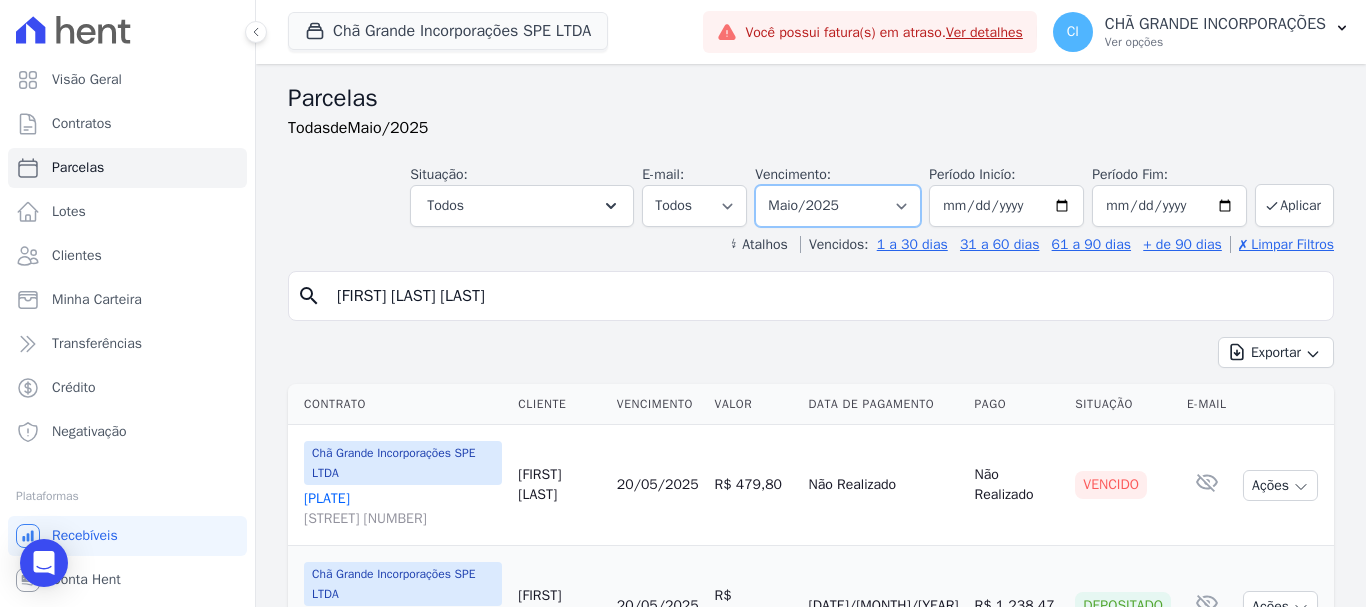 click on "Filtrar por período
────────
Todos os meses
Outubro/2019
Novembro/2019
Dezembro/2019
Janeiro/2020
Fevereiro/2020
Março/2020
Abril/2020
Maio/2020
Junho/2020
Julho/2020
Agosto/2020
Setembro/2020
Outubro/2020
Novembro/2020
Dezembro/2020
Janeiro/2021
Fevereiro/2021
Março/2021
Abril/2021
Maio/2021
Junho/2021
Julho/2021
Agosto/2021
Setembro/2021
Outubro/2021
Novembro/2021
Dezembro/2021
Janeiro/2022
Fevereiro/2022
Março/2022
Abril/2022
Maio/2022
Junho/2022
Julho/2022
Agosto/2022
Setembro/2022
Outubro/2022
Novembro/2022
Dezembro/2022
Janeiro/2023
Fevereiro/2023
Março/2023
Abril/2023
Maio/2023
Junho/2023
Julho/2023
Agosto/2023
Setembro/2023
Outubro/2023
Novembro/2023
Dezembro/2023
Janeiro/2024
Fevereiro/2024
Março/2024
Abril/2024
Maio/2024
Junho/2024
Julho/2024
Agosto/2024
Setembro/2024
Outubro/2024
Novembro/2024
Dezembro/2024
Janeiro/2025" at bounding box center (838, 206) 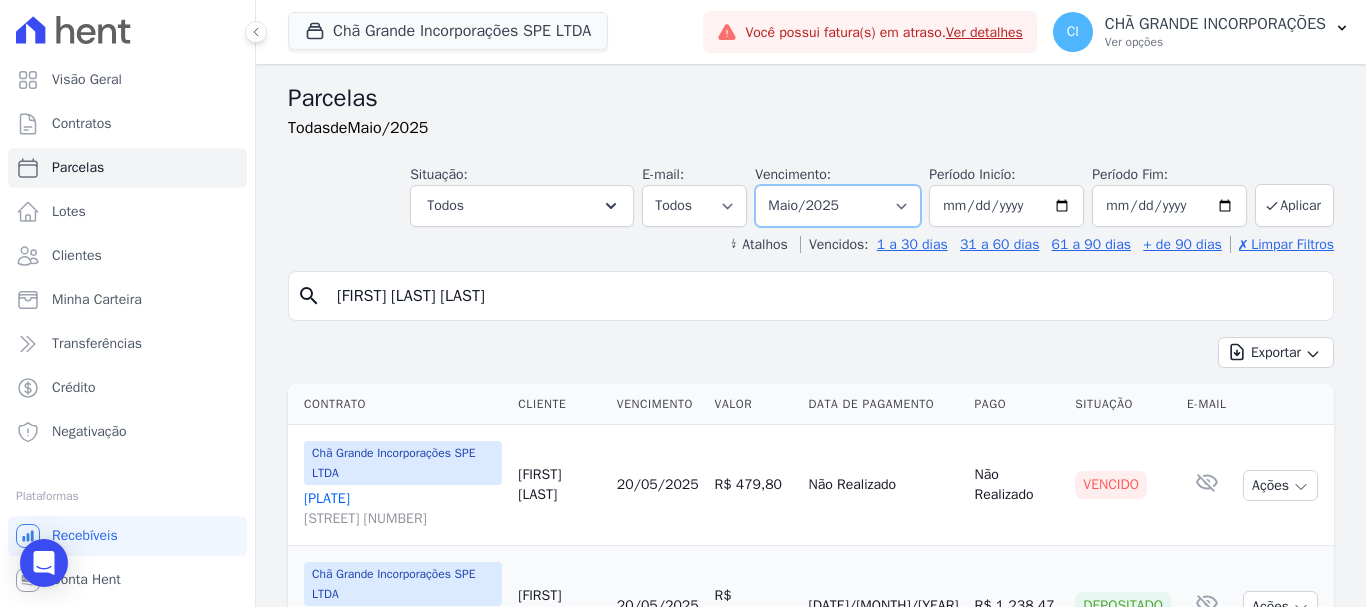 select on "04/2025" 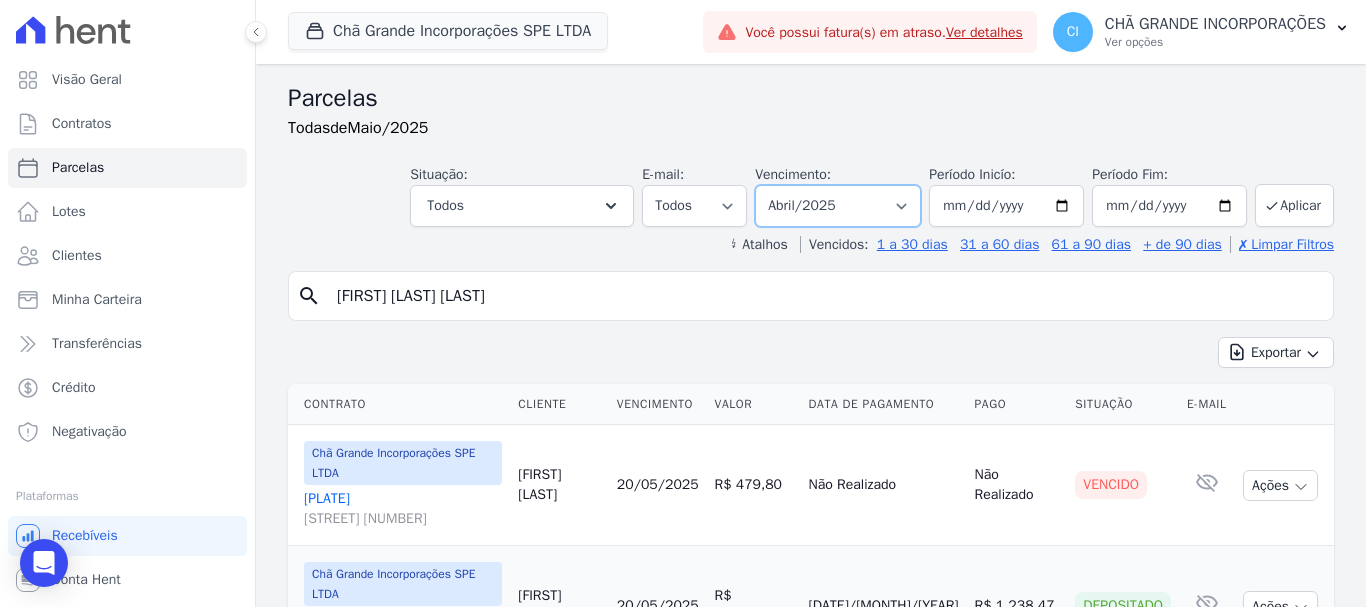 click on "Filtrar por período
────────
Todos os meses
Outubro/2019
Novembro/2019
Dezembro/2019
Janeiro/2020
Fevereiro/2020
Março/2020
Abril/2020
Maio/2020
Junho/2020
Julho/2020
Agosto/2020
Setembro/2020
Outubro/2020
Novembro/2020
Dezembro/2020
Janeiro/2021
Fevereiro/2021
Março/2021
Abril/2021
Maio/2021
Junho/2021
Julho/2021
Agosto/2021
Setembro/2021
Outubro/2021
Novembro/2021
Dezembro/2021
Janeiro/2022
Fevereiro/2022
Março/2022
Abril/2022
Maio/2022
Junho/2022
Julho/2022
Agosto/2022
Setembro/2022
Outubro/2022
Novembro/2022
Dezembro/2022
Janeiro/2023
Fevereiro/2023
Março/2023
Abril/2023
Maio/2023
Junho/2023
Julho/2023
Agosto/2023
Setembro/2023
Outubro/2023
Novembro/2023
Dezembro/2023
Janeiro/2024
Fevereiro/2024
Março/2024
Abril/2024
Maio/2024
Junho/2024
Julho/2024
Agosto/2024
Setembro/2024
Outubro/2024
Novembro/2024
Dezembro/2024
Janeiro/2025" at bounding box center [838, 206] 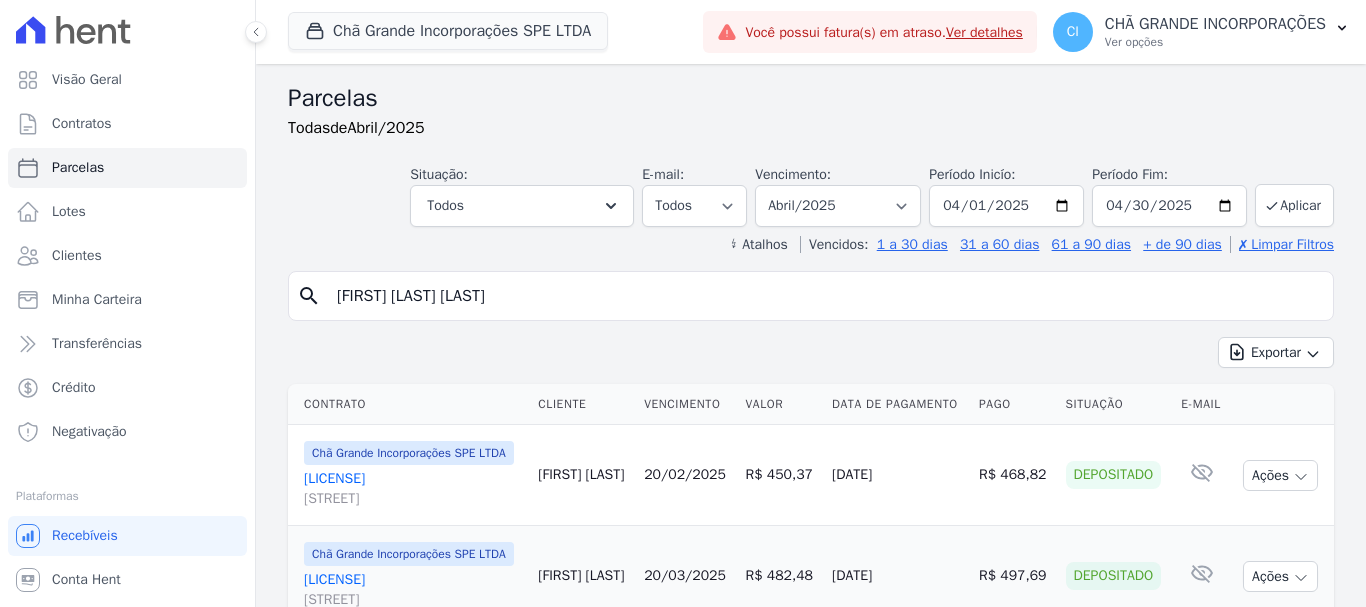 select 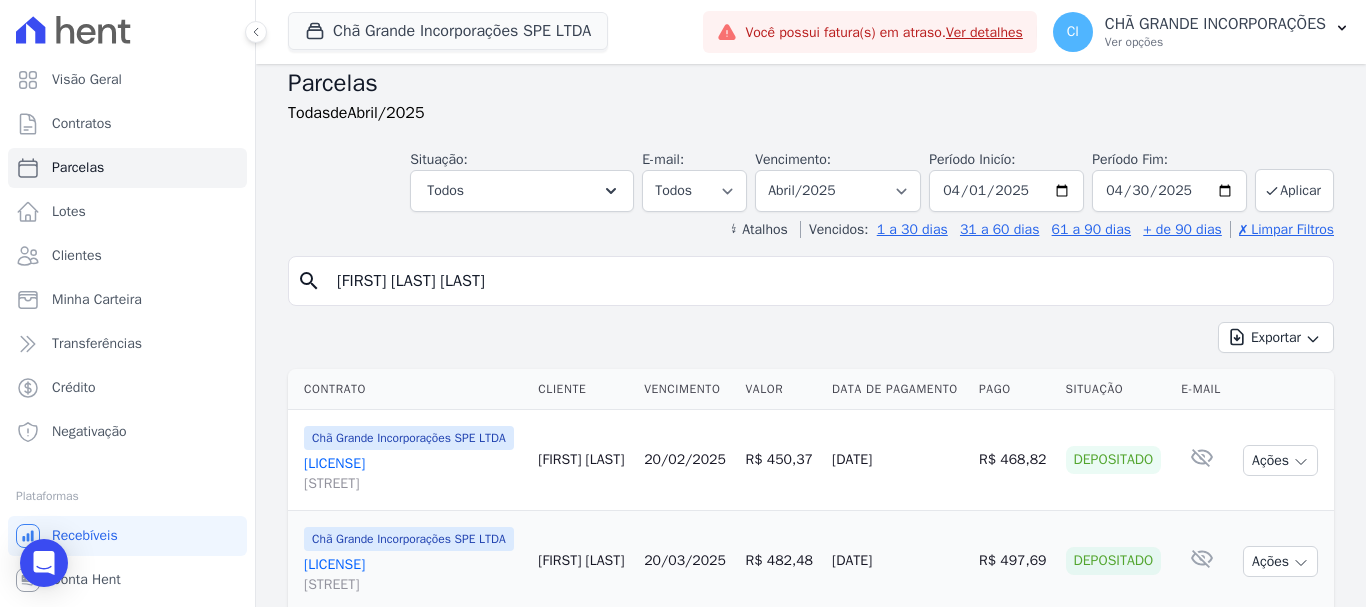 scroll, scrollTop: 0, scrollLeft: 0, axis: both 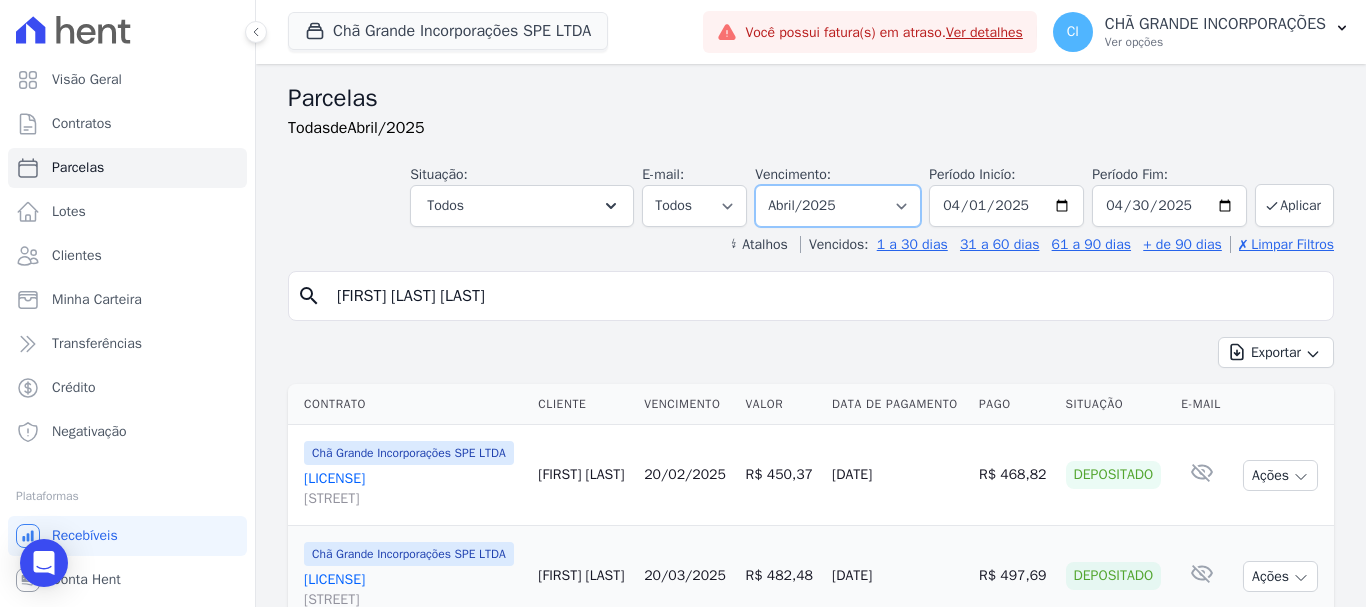 click on "Filtrar por período
────────
Todos os meses
Outubro/2019
Novembro/2019
Dezembro/2019
Janeiro/2020
Fevereiro/2020
Março/2020
Abril/2020
Maio/2020
Junho/2020
Julho/2020
Agosto/2020
Setembro/2020
Outubro/2020
Novembro/2020
Dezembro/2020
Janeiro/2021
Fevereiro/2021
Março/2021
Abril/2021
Maio/2021
Junho/2021
Julho/2021
Agosto/2021
Setembro/2021
Outubro/2021
Novembro/2021
Dezembro/2021
Janeiro/2022
Fevereiro/2022
Março/2022
Abril/2022
Maio/2022
Junho/2022
Julho/2022
Agosto/2022
Setembro/2022
Outubro/2022
Novembro/2022
Dezembro/2022
Janeiro/2023
Fevereiro/2023
Março/2023
Abril/2023
Maio/2023
Junho/2023
Julho/2023
Agosto/2023
Setembro/2023
Outubro/2023
Novembro/2023
Dezembro/2023
Janeiro/2024
Fevereiro/2024
Março/2024
Abril/2024
Maio/2024
Junho/2024
Julho/2024
Agosto/2024
Setembro/2024
Outubro/2024
Novembro/2024
Dezembro/2024
Janeiro/2025" at bounding box center (838, 206) 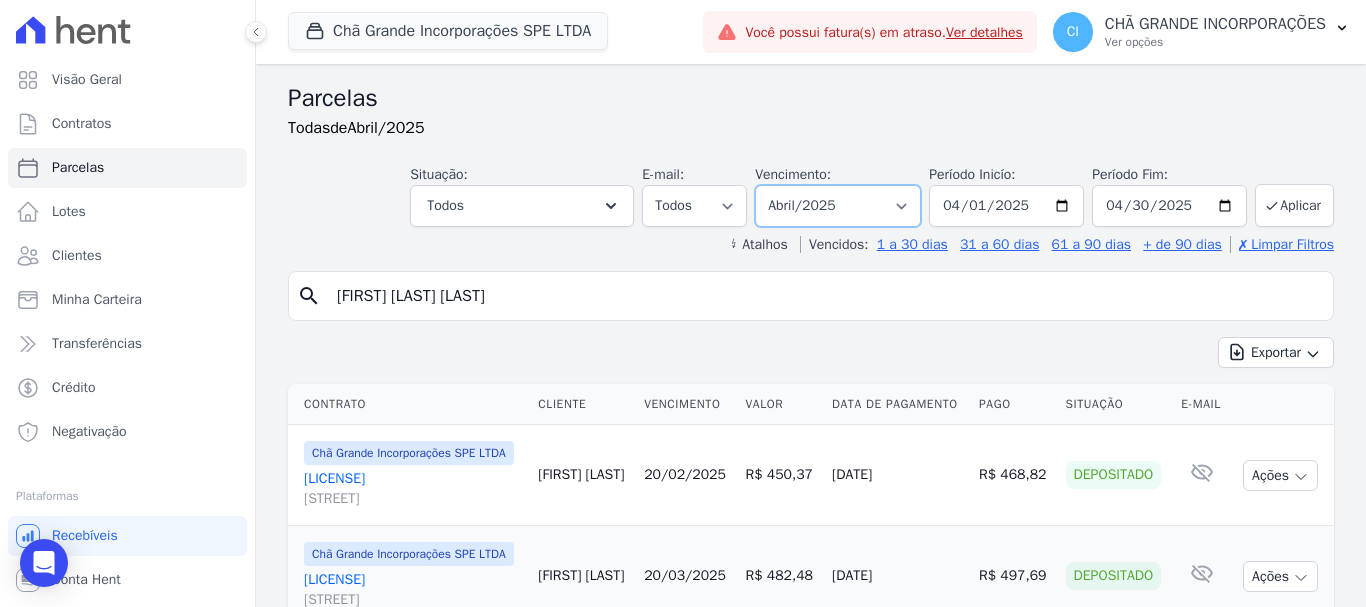 select on "05/2025" 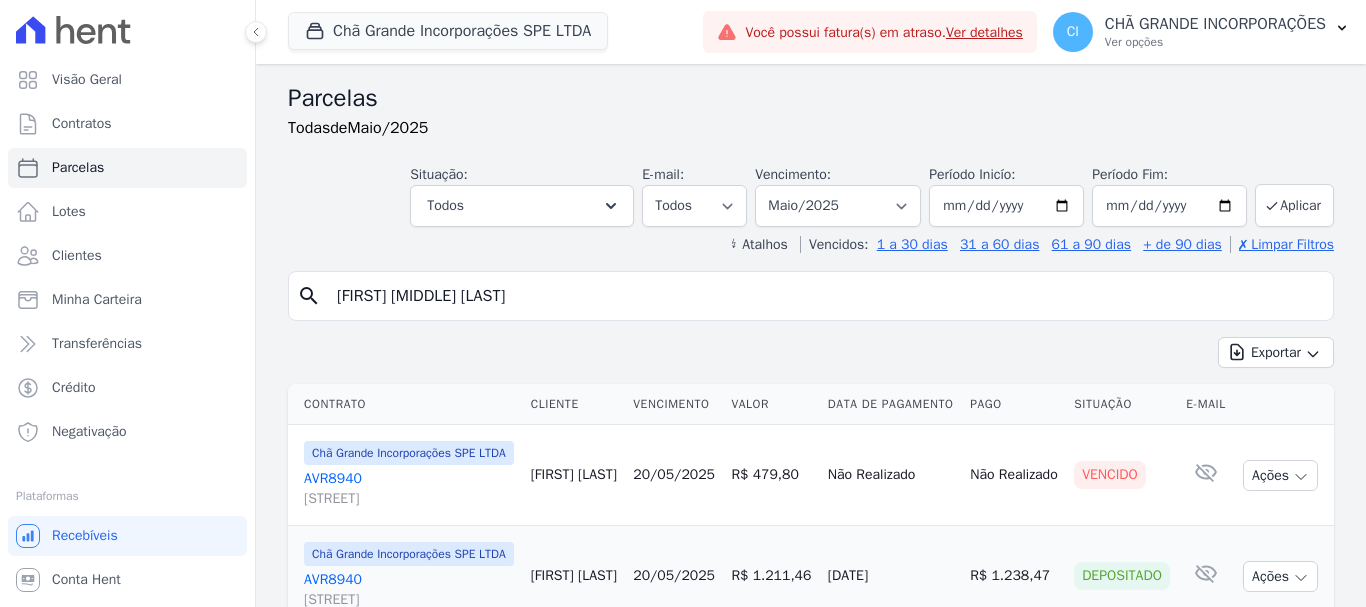 select 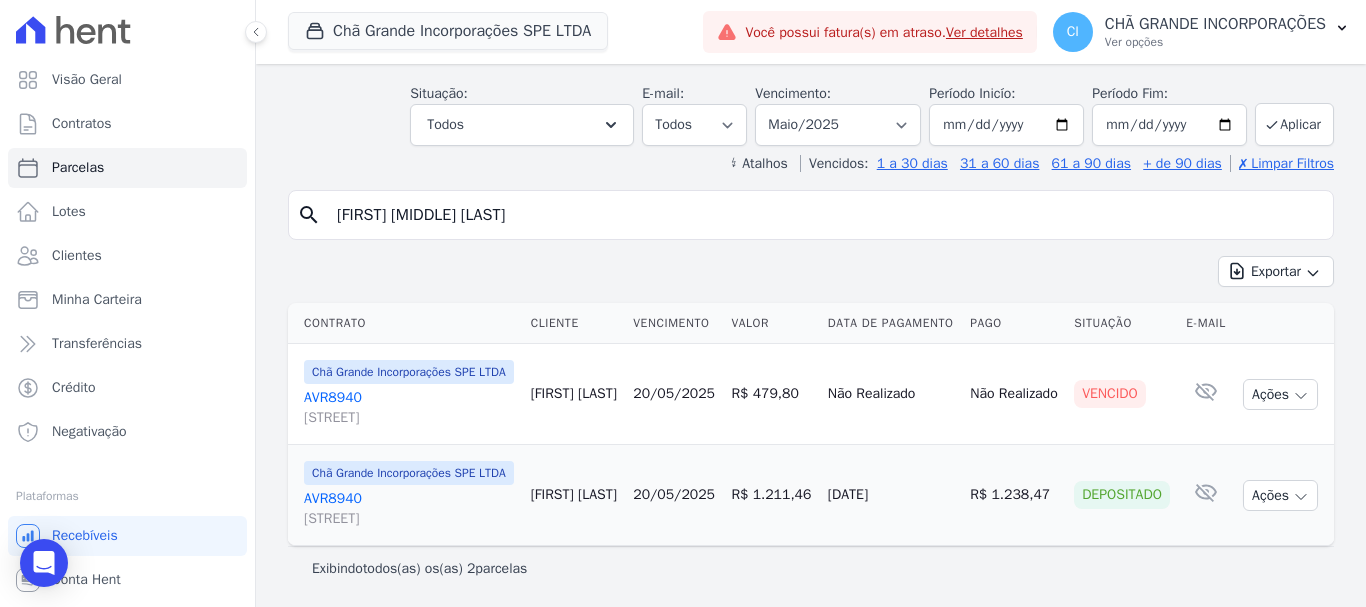 scroll, scrollTop: 137, scrollLeft: 0, axis: vertical 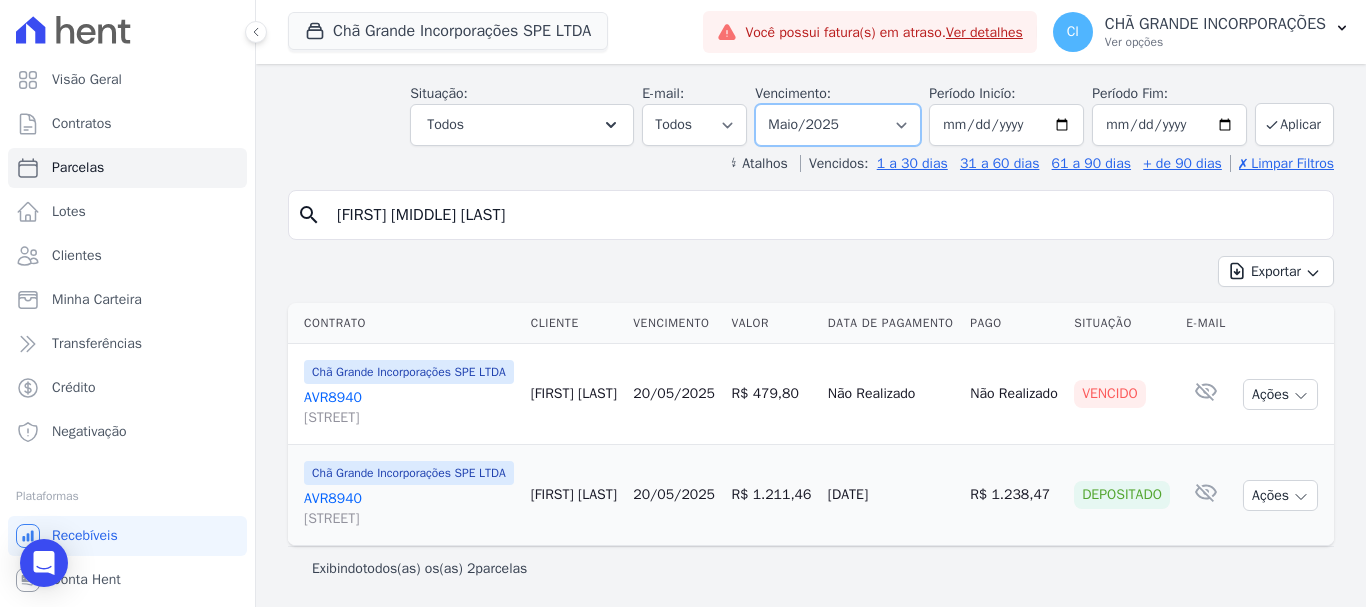 click on "Filtrar por período
────────
Todos os meses
Outubro/2019
Novembro/2019
Dezembro/2019
Janeiro/2020
Fevereiro/2020
Março/2020
Abril/2020
Maio/2020
Junho/2020
Julho/2020
Agosto/2020
Setembro/2020
Outubro/2020
Novembro/2020
Dezembro/2020
Janeiro/2021
Fevereiro/2021
Março/2021
Abril/2021
Maio/2021
Junho/2021
Julho/2021
Agosto/2021
Setembro/2021
Outubro/2021
Novembro/2021
Dezembro/2021
Janeiro/2022
Fevereiro/2022
Março/2022
Abril/2022
Maio/2022
Junho/2022
Julho/2022
Agosto/2022
Setembro/2022
Outubro/2022
Novembro/2022
Dezembro/2022
Janeiro/2023
Fevereiro/2023
Março/2023
Abril/2023
Maio/2023
Junho/2023
Julho/2023
Agosto/2023
Setembro/2023
Outubro/2023
Novembro/2023
Dezembro/2023
Janeiro/2024
Fevereiro/2024
Março/2024
Abril/2024
Maio/2024
Junho/2024
Julho/2024
Agosto/2024
Setembro/2024
Outubro/2024
Novembro/2024
Dezembro/2024
Janeiro/2025" at bounding box center (838, 125) 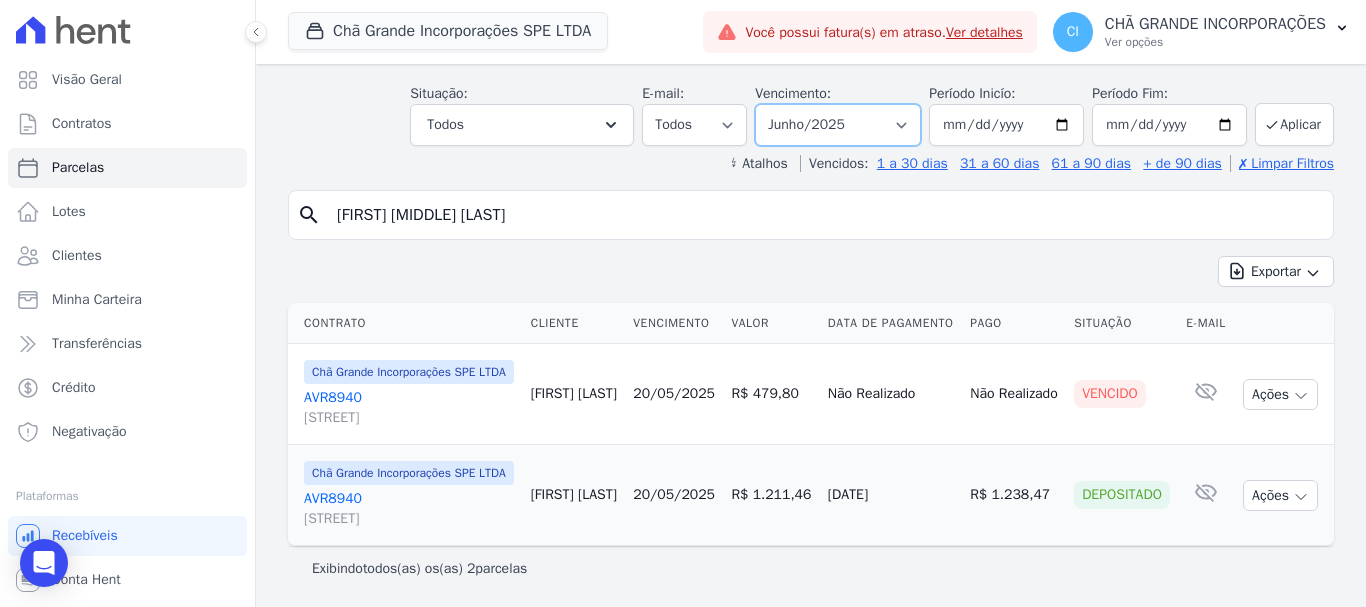 click on "Filtrar por período
────────
Todos os meses
Outubro/2019
Novembro/2019
Dezembro/2019
Janeiro/2020
Fevereiro/2020
Março/2020
Abril/2020
Maio/2020
Junho/2020
Julho/2020
Agosto/2020
Setembro/2020
Outubro/2020
Novembro/2020
Dezembro/2020
Janeiro/2021
Fevereiro/2021
Março/2021
Abril/2021
Maio/2021
Junho/2021
Julho/2021
Agosto/2021
Setembro/2021
Outubro/2021
Novembro/2021
Dezembro/2021
Janeiro/2022
Fevereiro/2022
Março/2022
Abril/2022
Maio/2022
Junho/2022
Julho/2022
Agosto/2022
Setembro/2022
Outubro/2022
Novembro/2022
Dezembro/2022
Janeiro/2023
Fevereiro/2023
Março/2023
Abril/2023
Maio/2023
Junho/2023
Julho/2023
Agosto/2023
Setembro/2023
Outubro/2023
Novembro/2023
Dezembro/2023
Janeiro/2024
Fevereiro/2024
Março/2024
Abril/2024
Maio/2024
Junho/2024
Julho/2024
Agosto/2024
Setembro/2024
Outubro/2024
Novembro/2024
Dezembro/2024
Janeiro/2025" at bounding box center [838, 125] 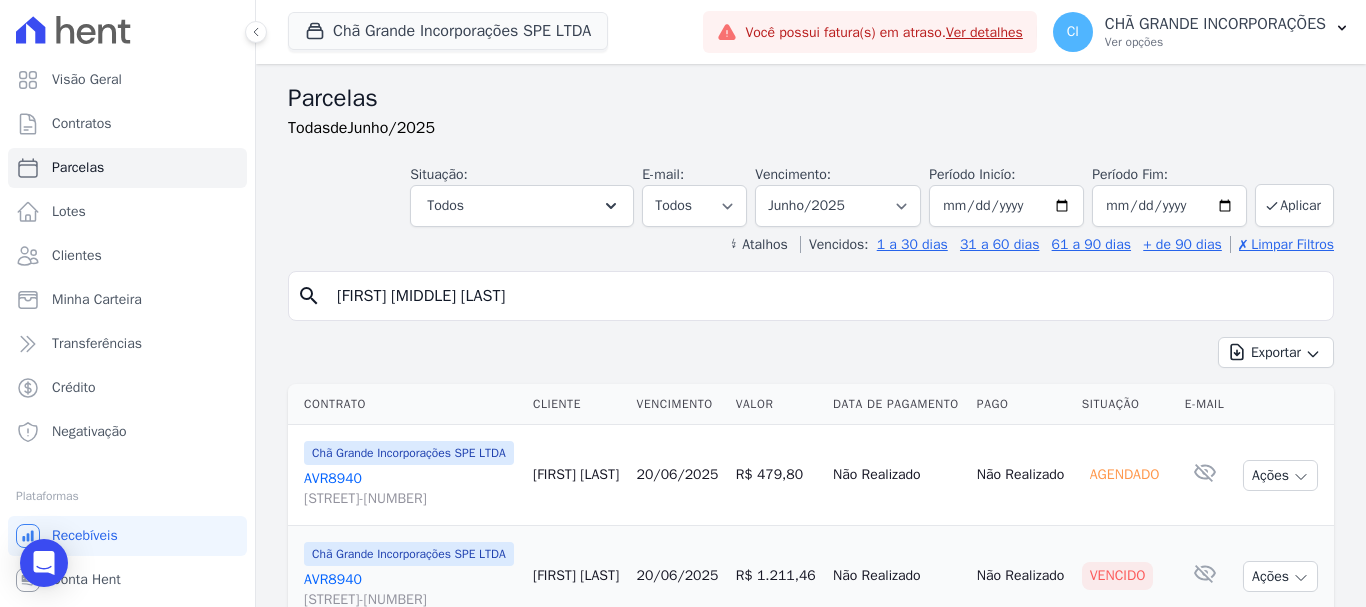 select 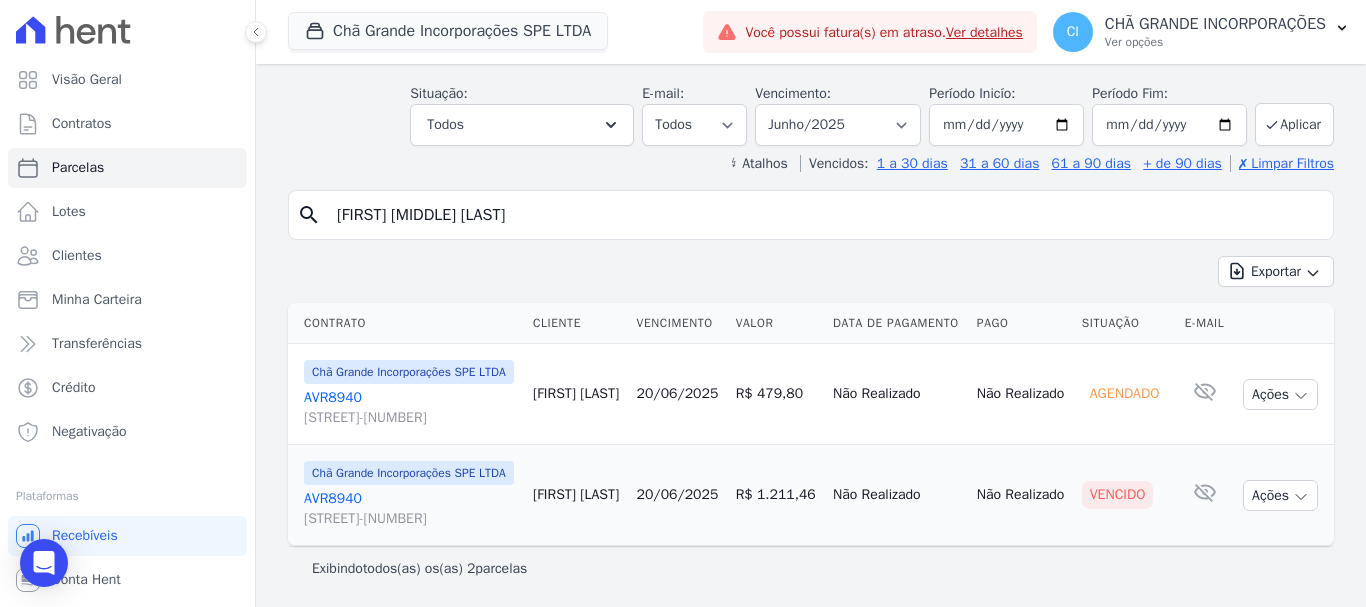 scroll, scrollTop: 137, scrollLeft: 0, axis: vertical 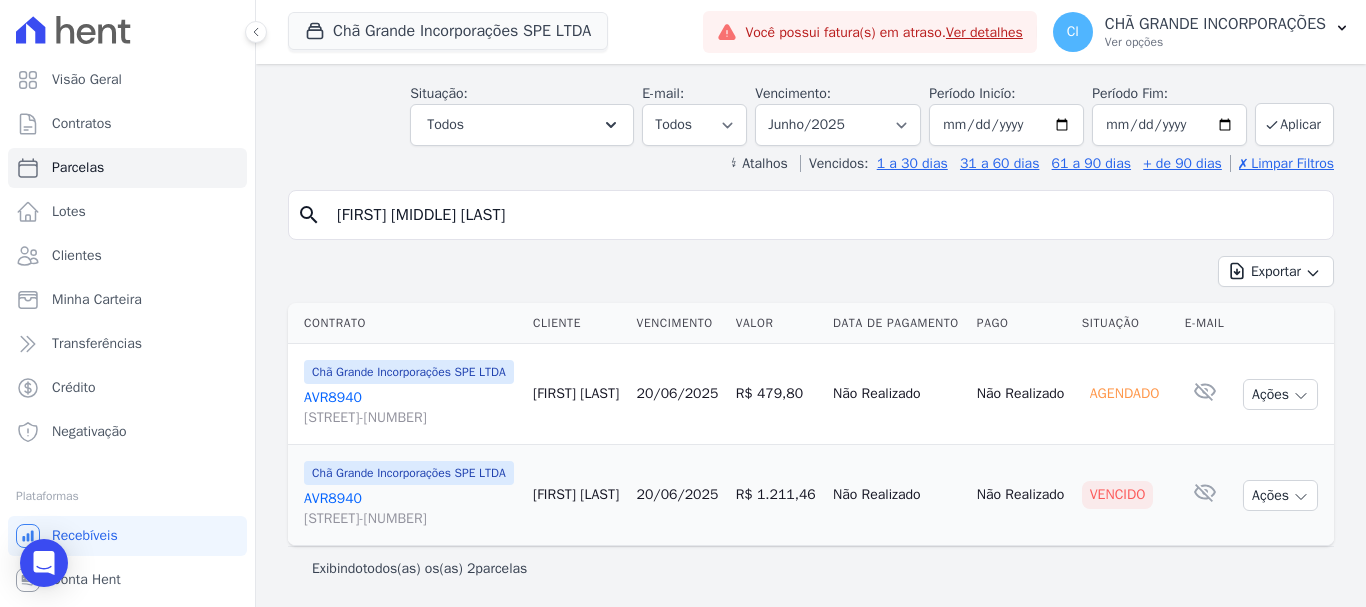 click on "AVR8940
[STREET]-[NUMBER]" at bounding box center (410, 509) 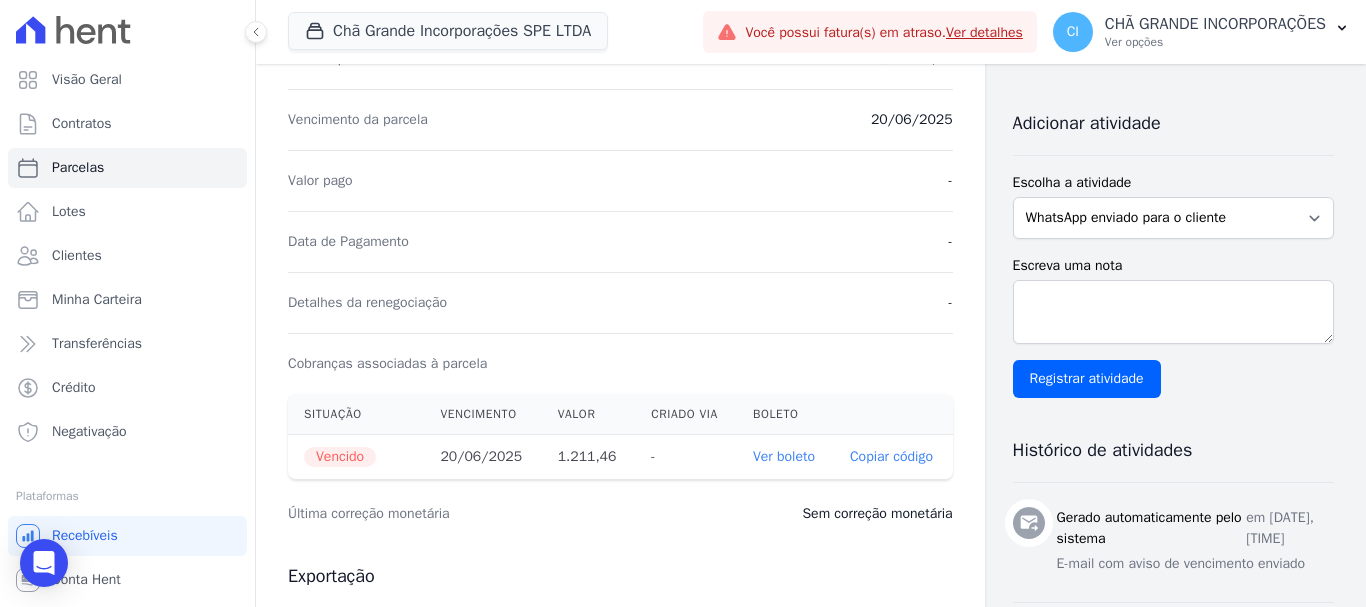 scroll, scrollTop: 500, scrollLeft: 0, axis: vertical 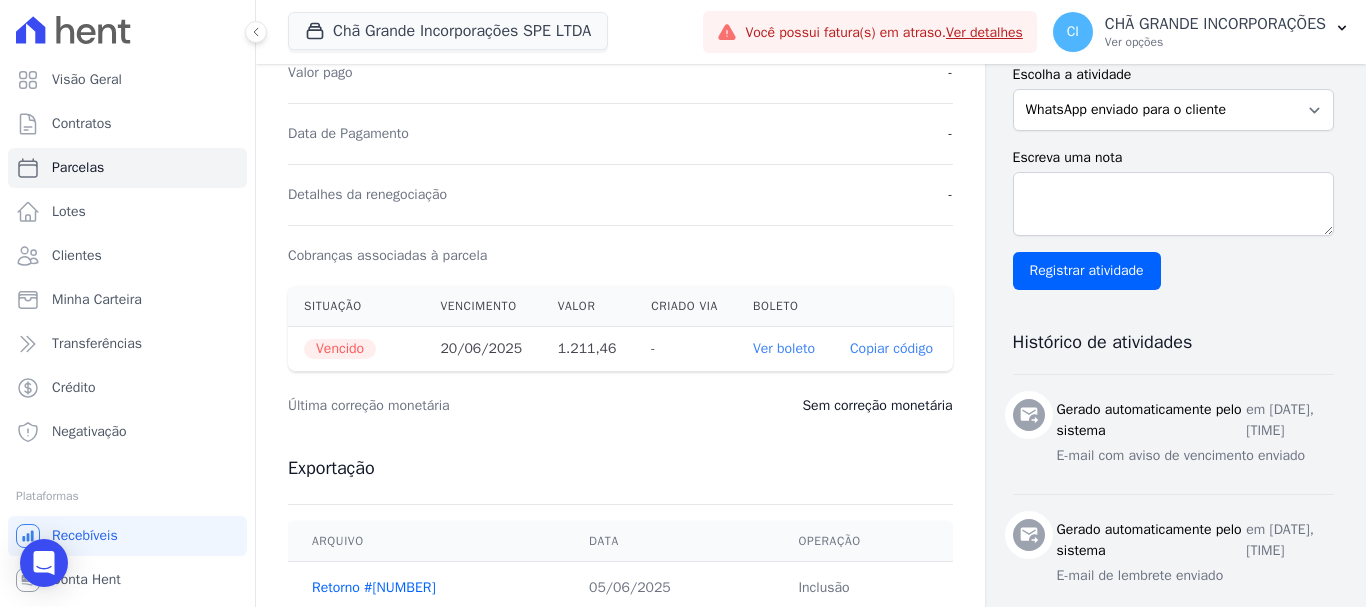 click on "Ver boleto" at bounding box center (784, 348) 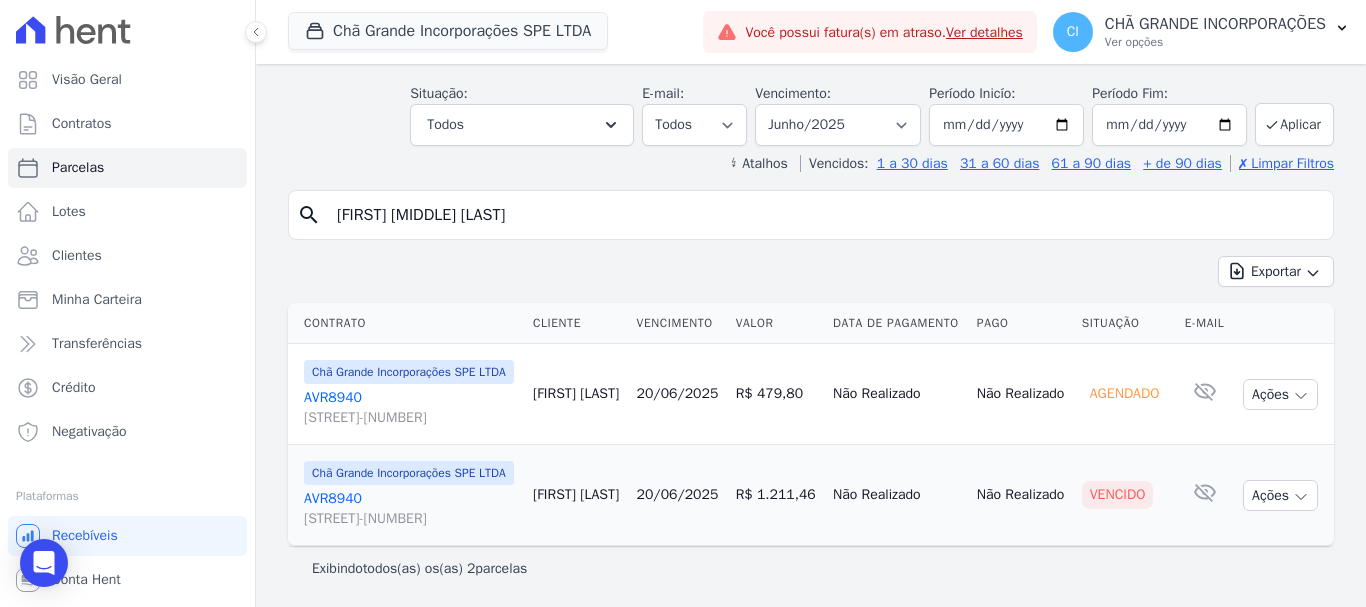 scroll, scrollTop: 137, scrollLeft: 0, axis: vertical 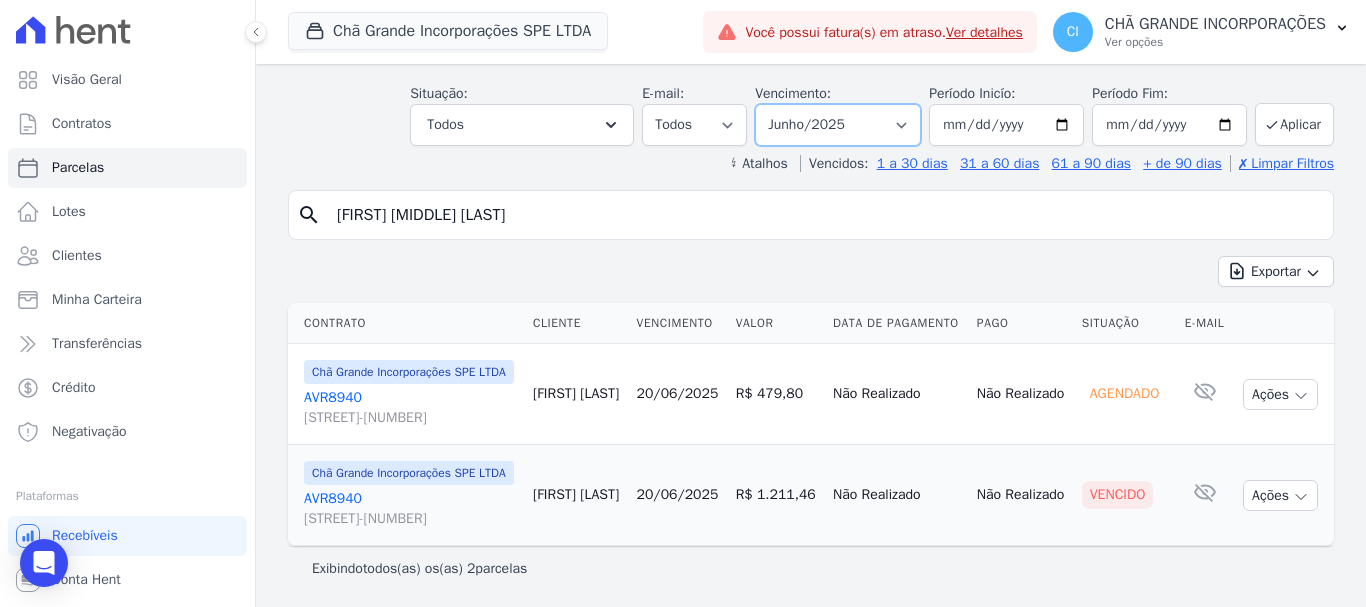 click on "Filtrar por período
────────
Todos os meses
Outubro/2019
Novembro/2019
Dezembro/2019
Janeiro/2020
Fevereiro/2020
Março/2020
Abril/2020
Maio/2020
Junho/2020
Julho/2020
Agosto/2020
Setembro/2020
Outubro/2020
Novembro/2020
Dezembro/2020
Janeiro/2021
Fevereiro/2021
Março/2021
Abril/2021
Maio/2021
Junho/2021
Julho/2021
Agosto/2021
Setembro/2021
Outubro/2021
Novembro/2021
Dezembro/2021
Janeiro/2022
Fevereiro/2022
Março/2022
Abril/2022
Maio/2022
Junho/2022
Julho/2022
Agosto/2022
Setembro/2022
Outubro/2022
Novembro/2022
Dezembro/2022
Janeiro/2023
Fevereiro/2023
Março/2023
Abril/2023
Maio/2023
Junho/2023
Julho/2023
Agosto/2023
Setembro/2023
Outubro/2023
Novembro/2023
Dezembro/2023
Janeiro/2024
Fevereiro/2024
Março/2024
Abril/2024
Maio/2024
Junho/2024
Julho/2024
Agosto/2024
Setembro/2024
Outubro/2024
Novembro/2024
Dezembro/2024
Janeiro/2025" at bounding box center [838, 125] 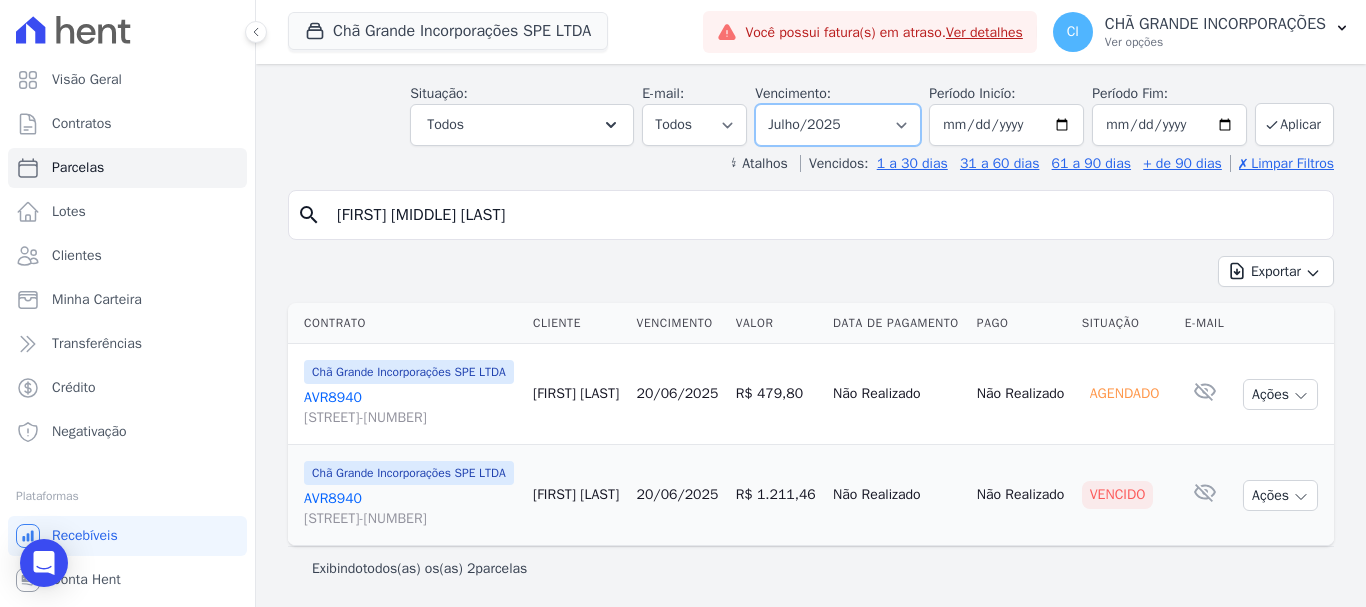 click on "Filtrar por período
────────
Todos os meses
Outubro/2019
Novembro/2019
Dezembro/2019
Janeiro/2020
Fevereiro/2020
Março/2020
Abril/2020
Maio/2020
Junho/2020
Julho/2020
Agosto/2020
Setembro/2020
Outubro/2020
Novembro/2020
Dezembro/2020
Janeiro/2021
Fevereiro/2021
Março/2021
Abril/2021
Maio/2021
Junho/2021
Julho/2021
Agosto/2021
Setembro/2021
Outubro/2021
Novembro/2021
Dezembro/2021
Janeiro/2022
Fevereiro/2022
Março/2022
Abril/2022
Maio/2022
Junho/2022
Julho/2022
Agosto/2022
Setembro/2022
Outubro/2022
Novembro/2022
Dezembro/2022
Janeiro/2023
Fevereiro/2023
Março/2023
Abril/2023
Maio/2023
Junho/2023
Julho/2023
Agosto/2023
Setembro/2023
Outubro/2023
Novembro/2023
Dezembro/2023
Janeiro/2024
Fevereiro/2024
Março/2024
Abril/2024
Maio/2024
Junho/2024
Julho/2024
Agosto/2024
Setembro/2024
Outubro/2024
Novembro/2024
Dezembro/2024
Janeiro/2025" at bounding box center (838, 125) 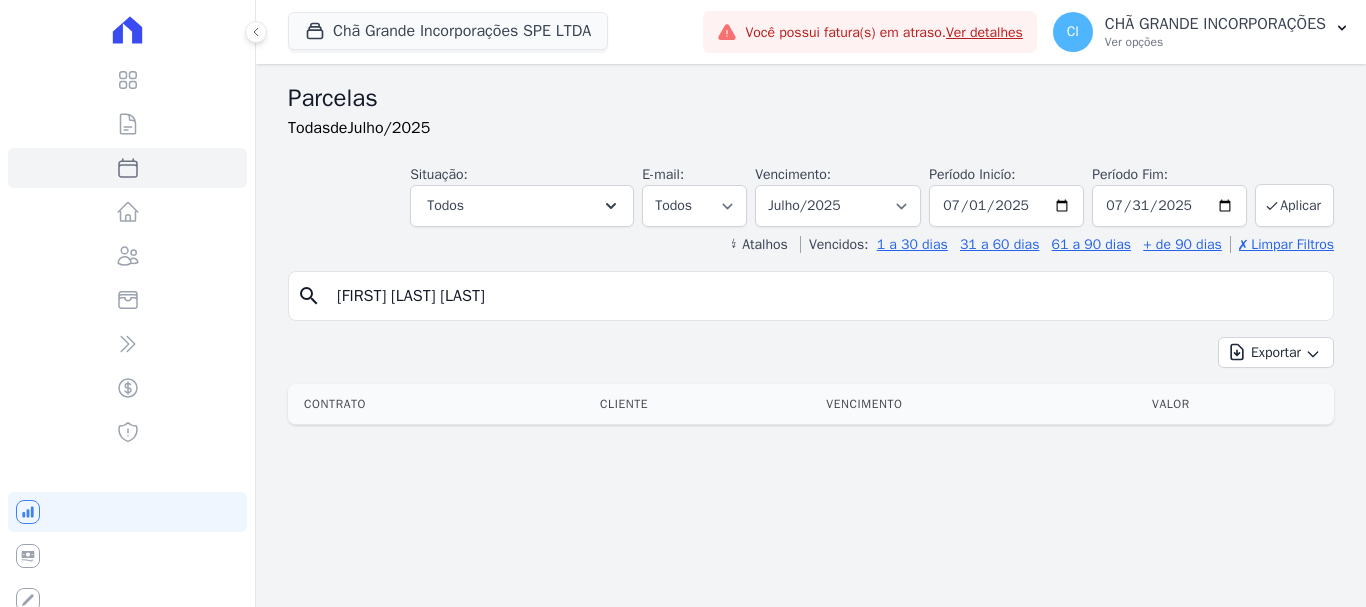 select 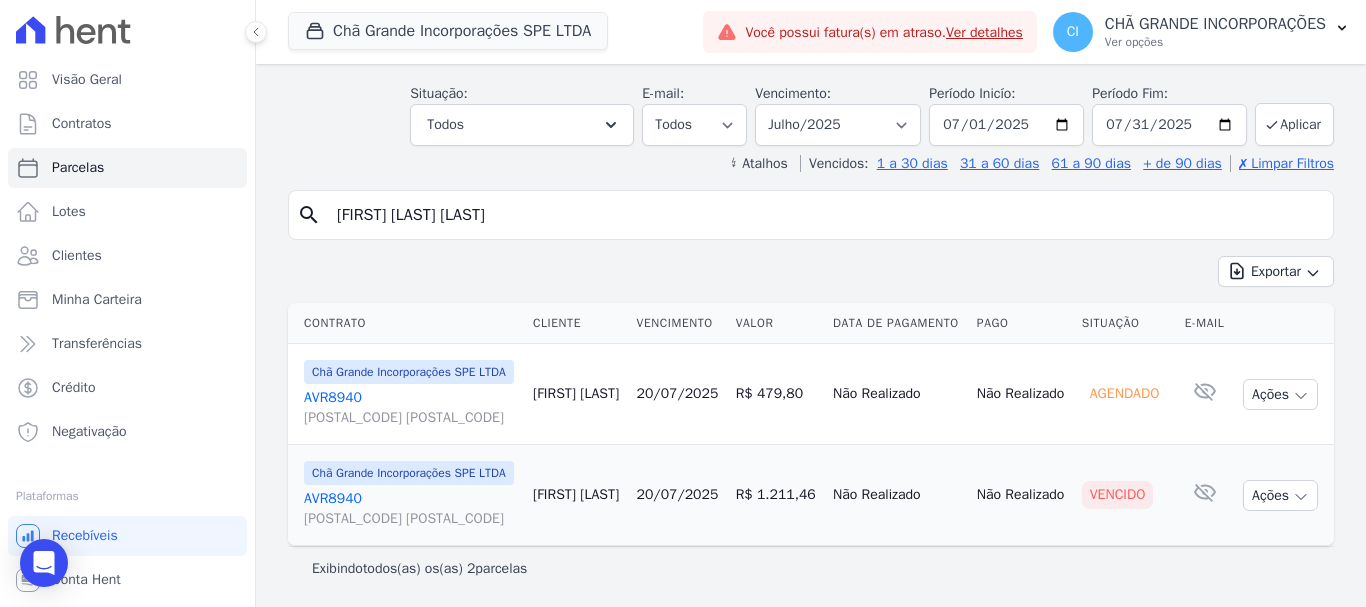 scroll, scrollTop: 137, scrollLeft: 0, axis: vertical 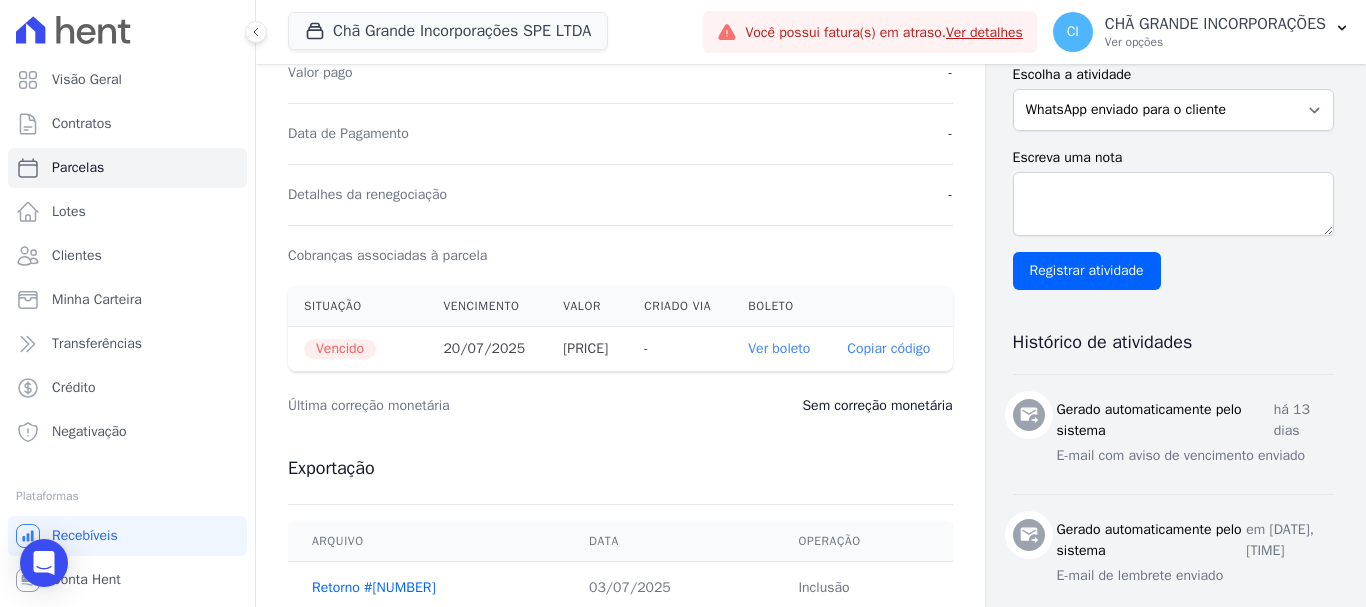 click on "Ver boleto" at bounding box center [779, 348] 